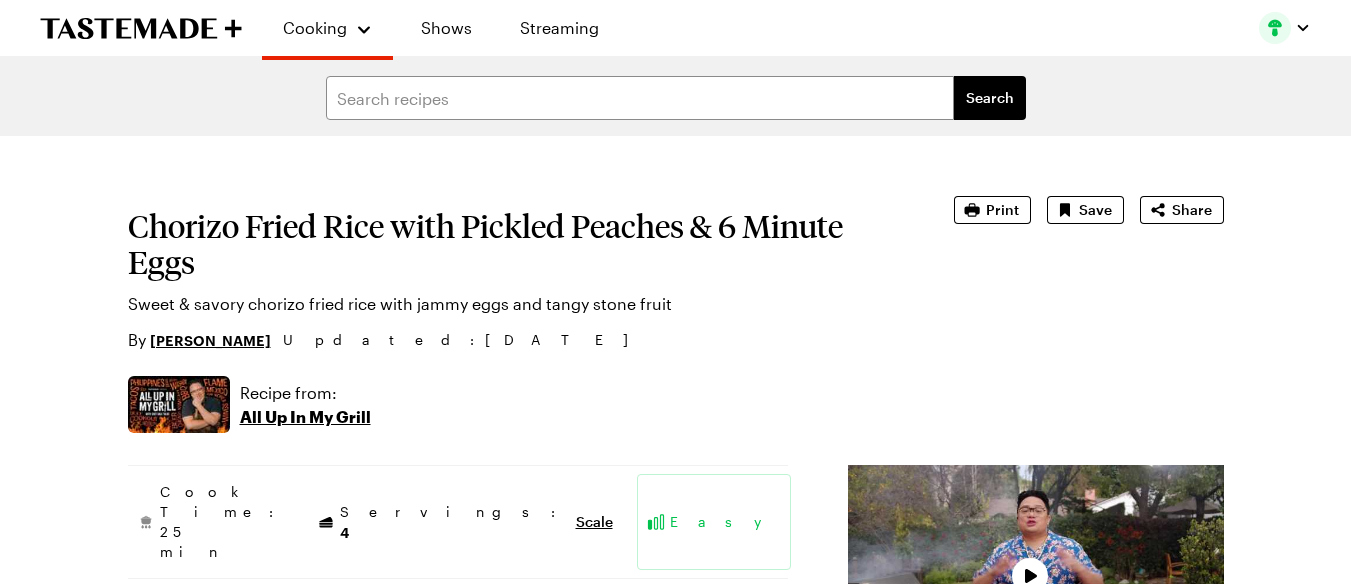 scroll, scrollTop: 0, scrollLeft: 0, axis: both 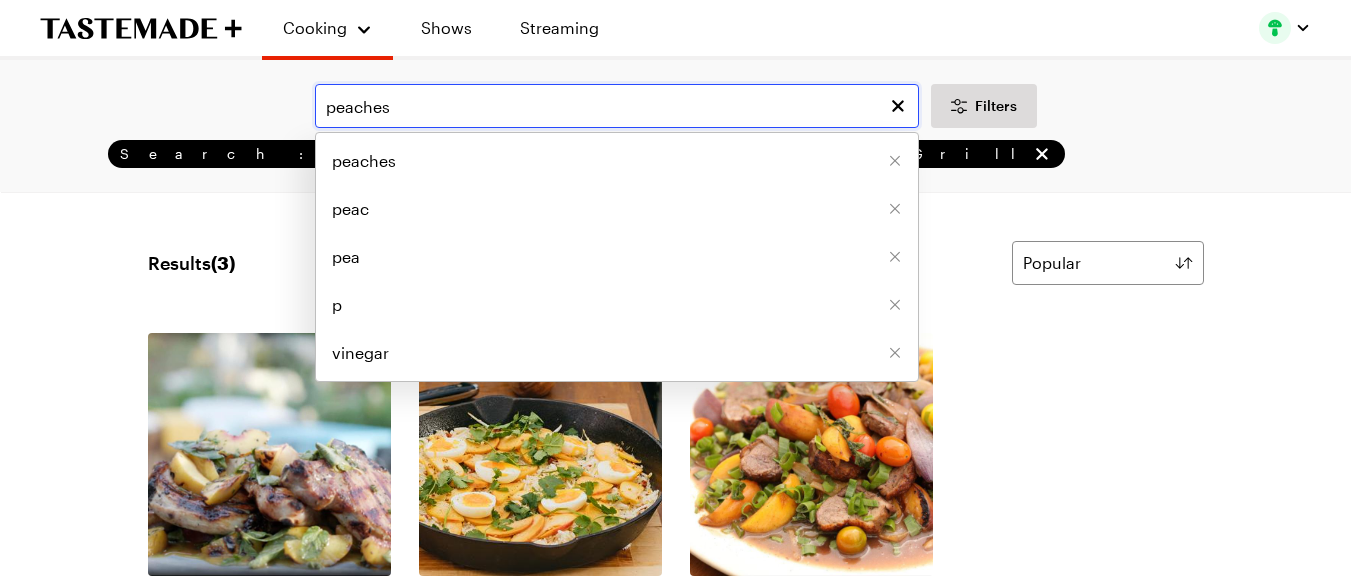 drag, startPoint x: 465, startPoint y: 105, endPoint x: 253, endPoint y: 118, distance: 212.39821 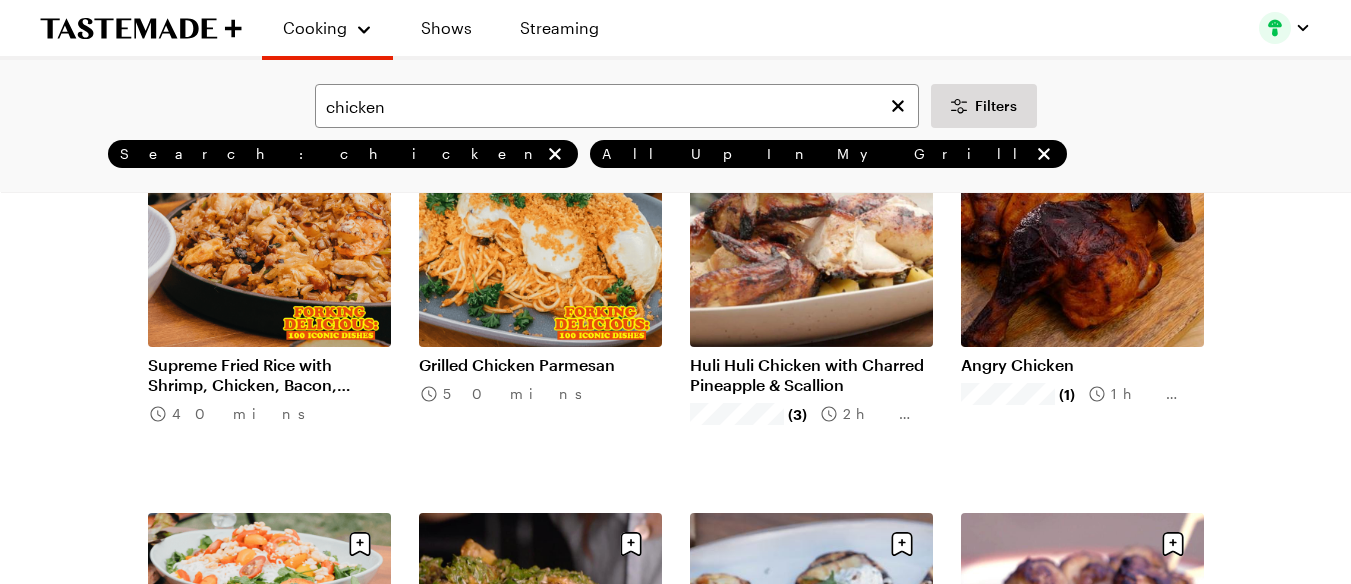 scroll, scrollTop: 0, scrollLeft: 0, axis: both 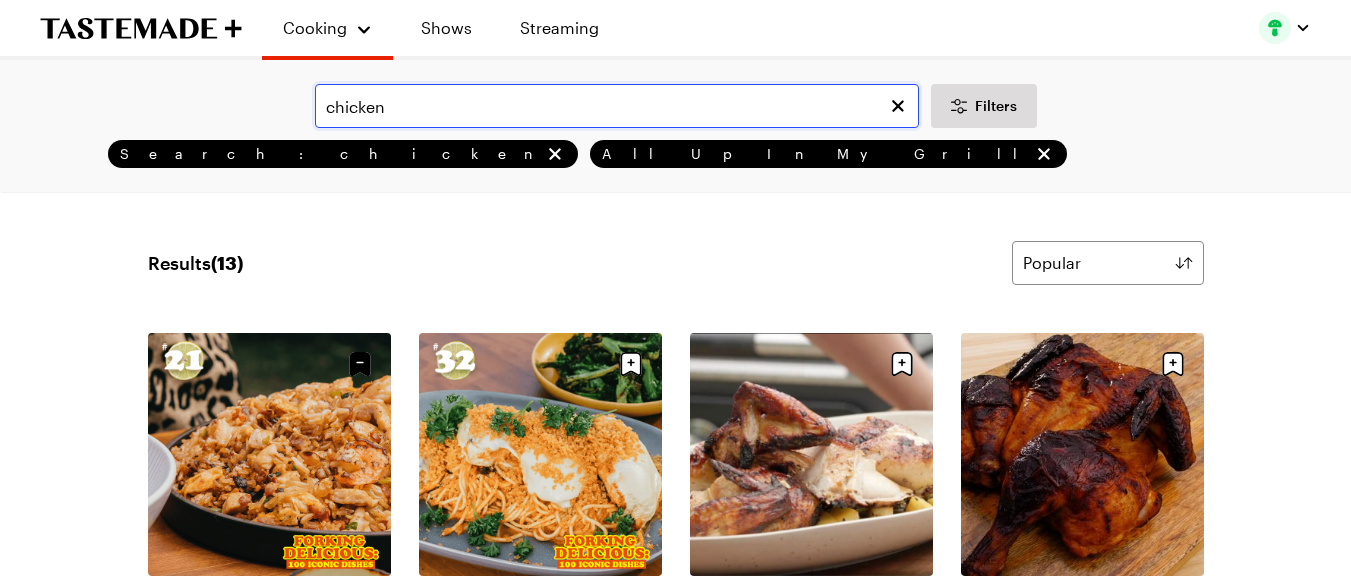 click on "chicken" at bounding box center [617, 106] 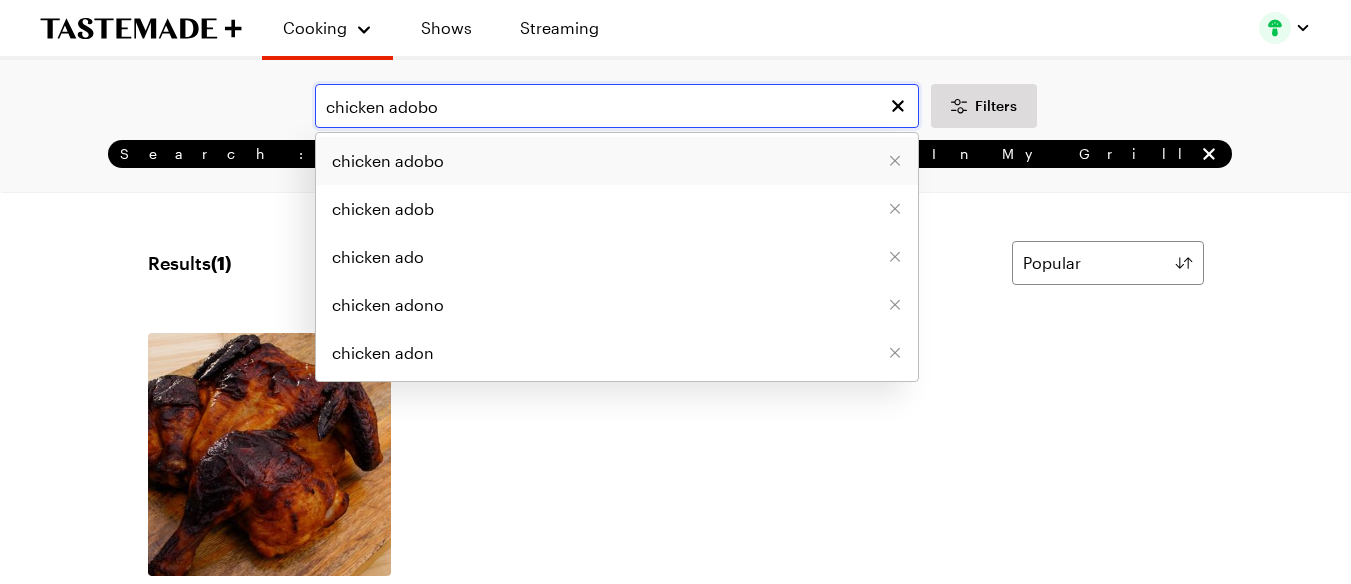 type on "chicken adobo" 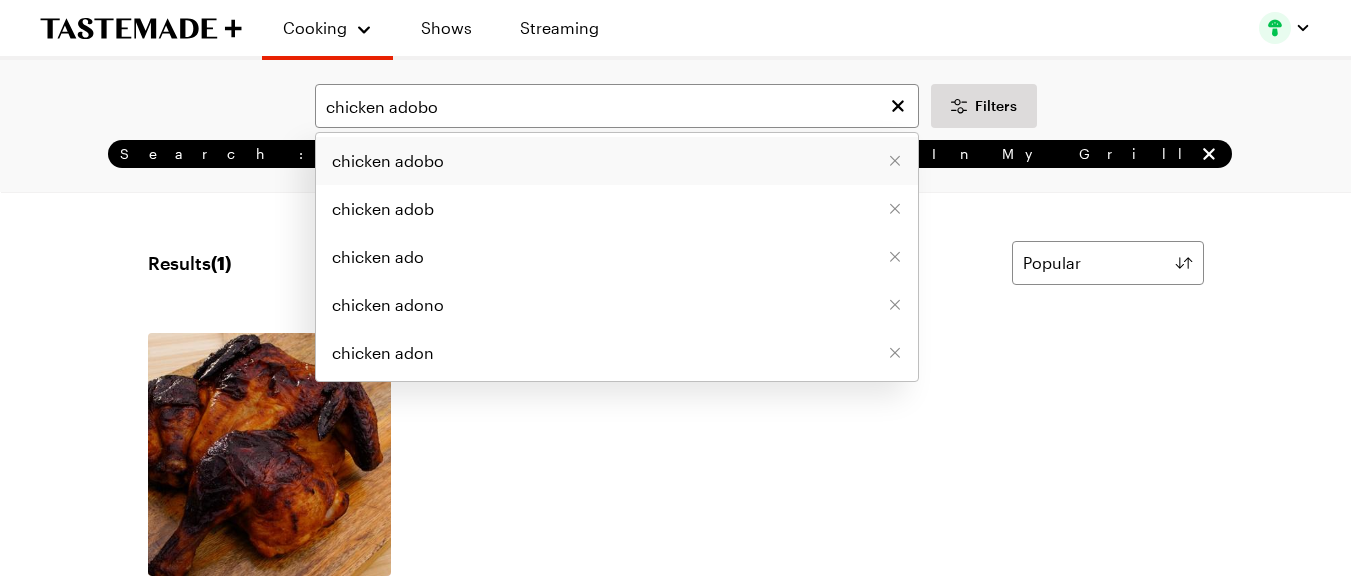 click on "chicken adobo" at bounding box center (617, 161) 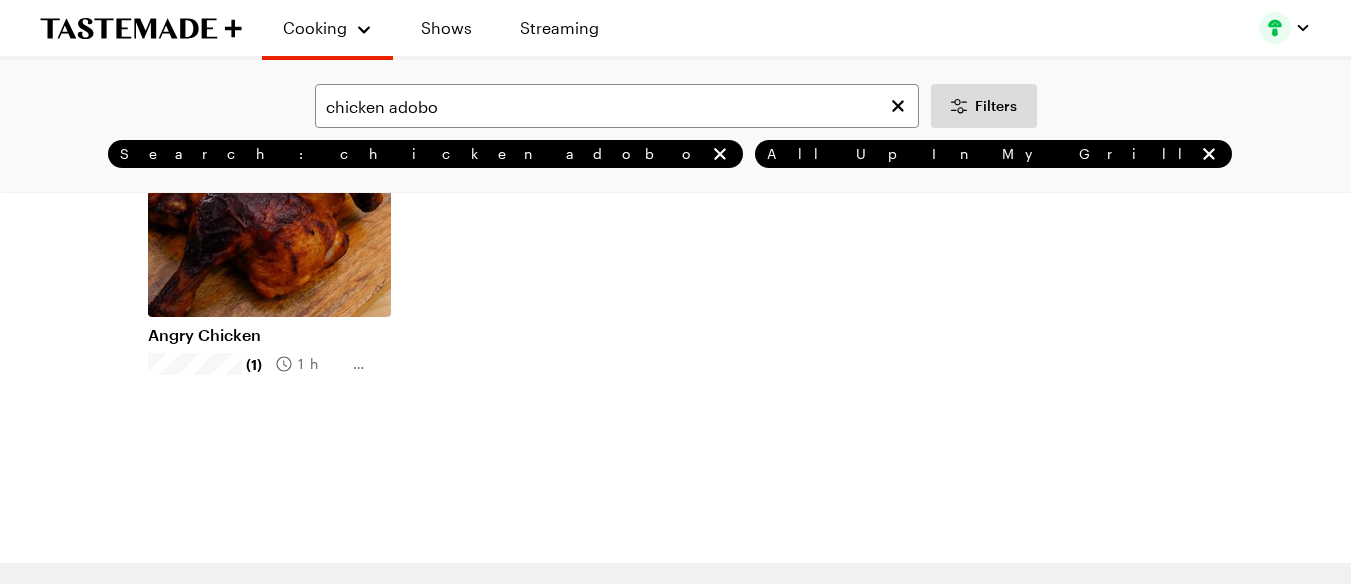scroll, scrollTop: 267, scrollLeft: 0, axis: vertical 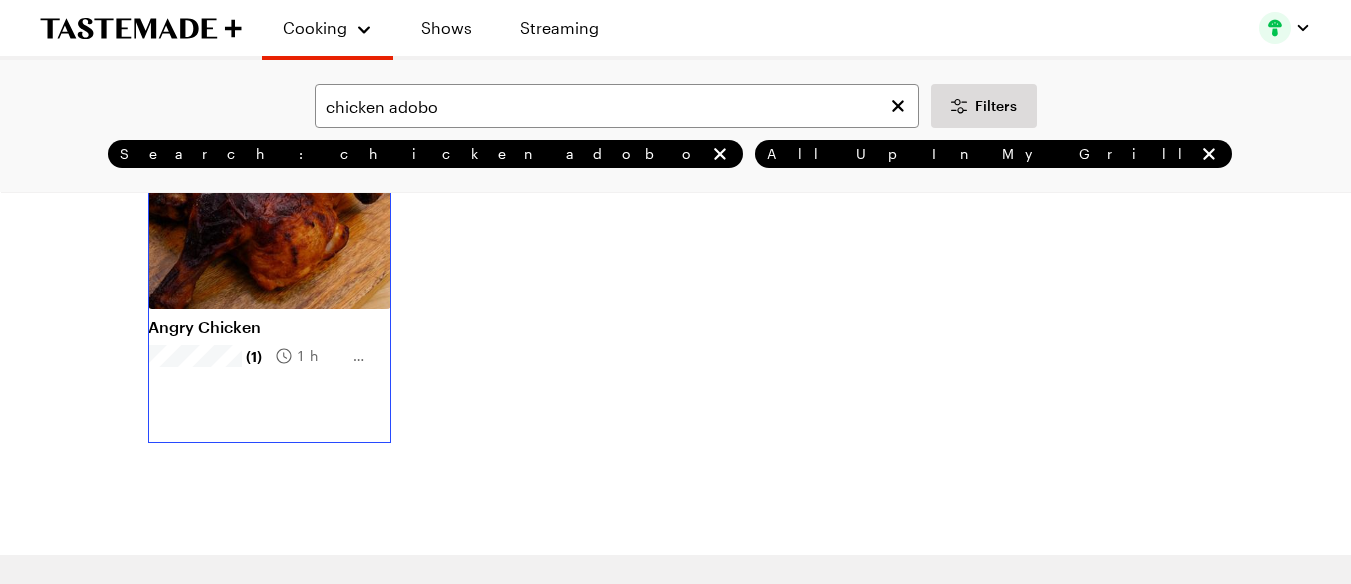 click on "Angry Chicken" at bounding box center [269, 327] 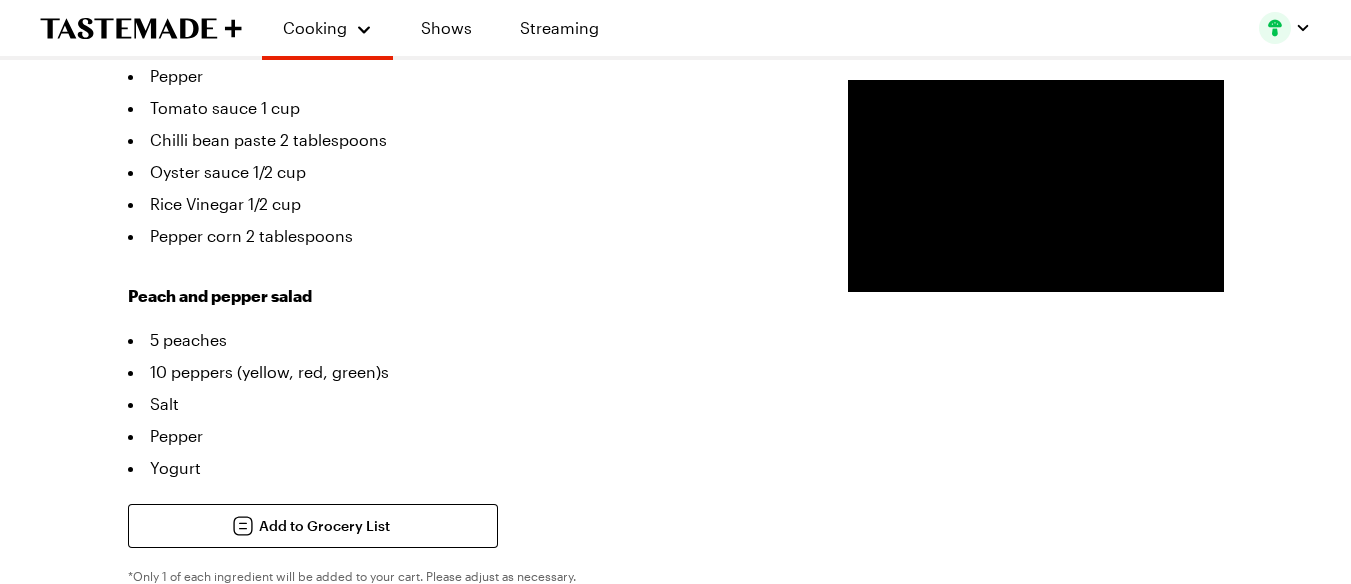 scroll, scrollTop: 1333, scrollLeft: 0, axis: vertical 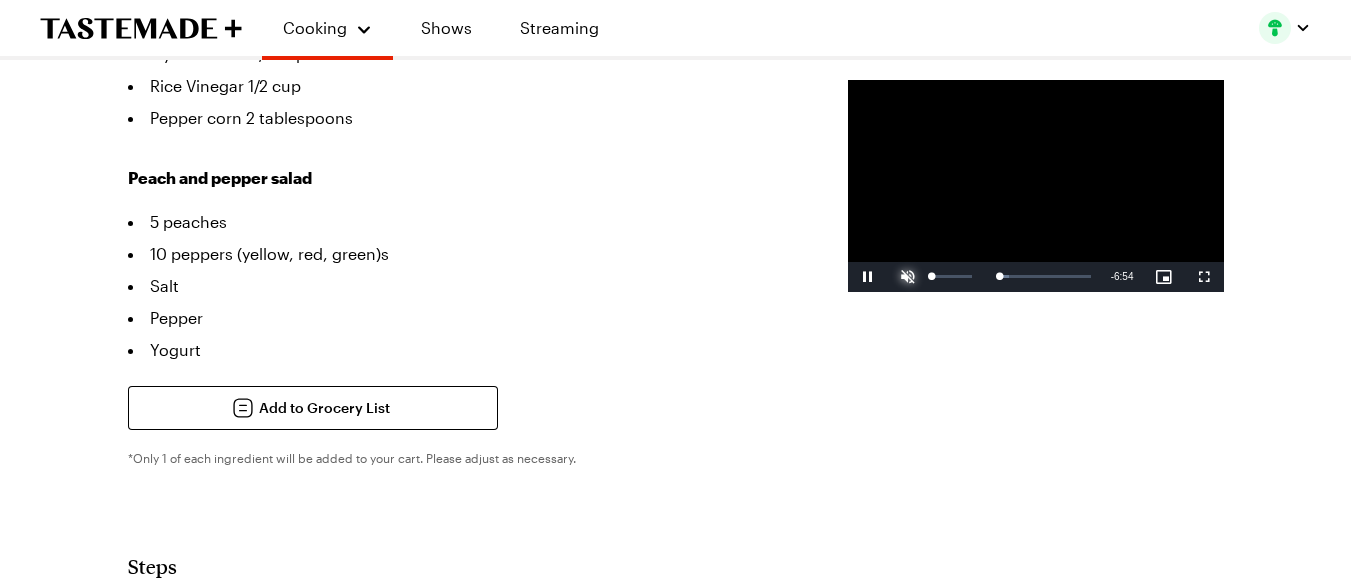 click at bounding box center (908, 277) 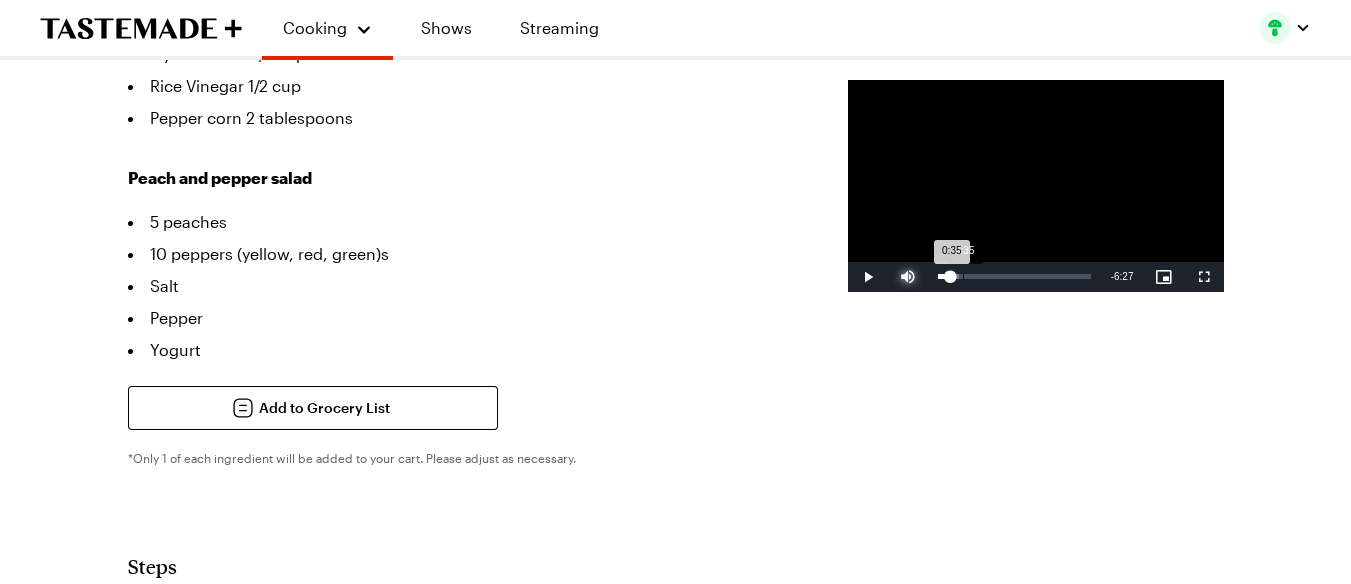 click on "Loaded :  14.23% 0:35 0:35" at bounding box center [1014, 277] 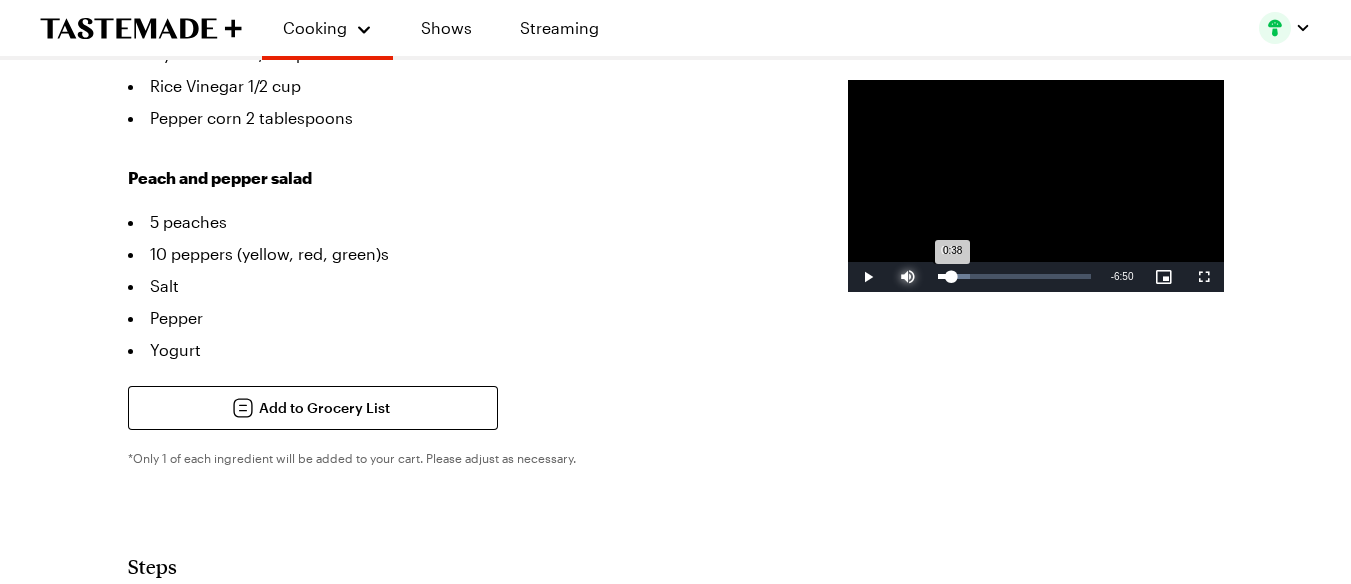 click on "0:38" at bounding box center [945, 276] 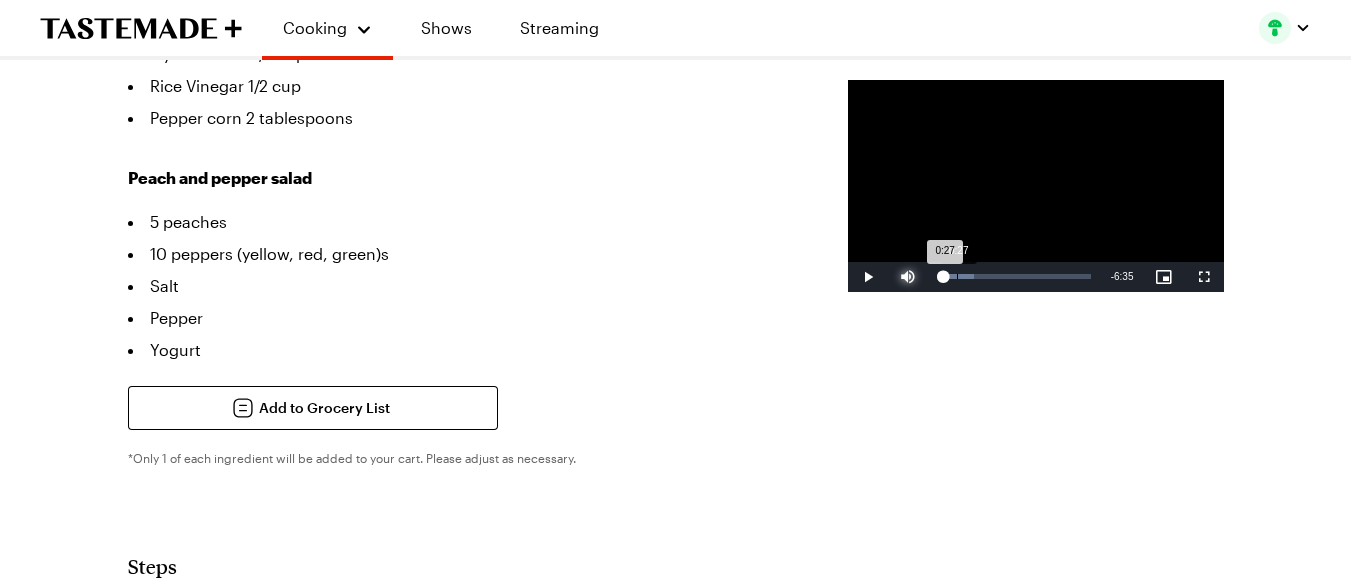 click on "0:27" at bounding box center (941, 276) 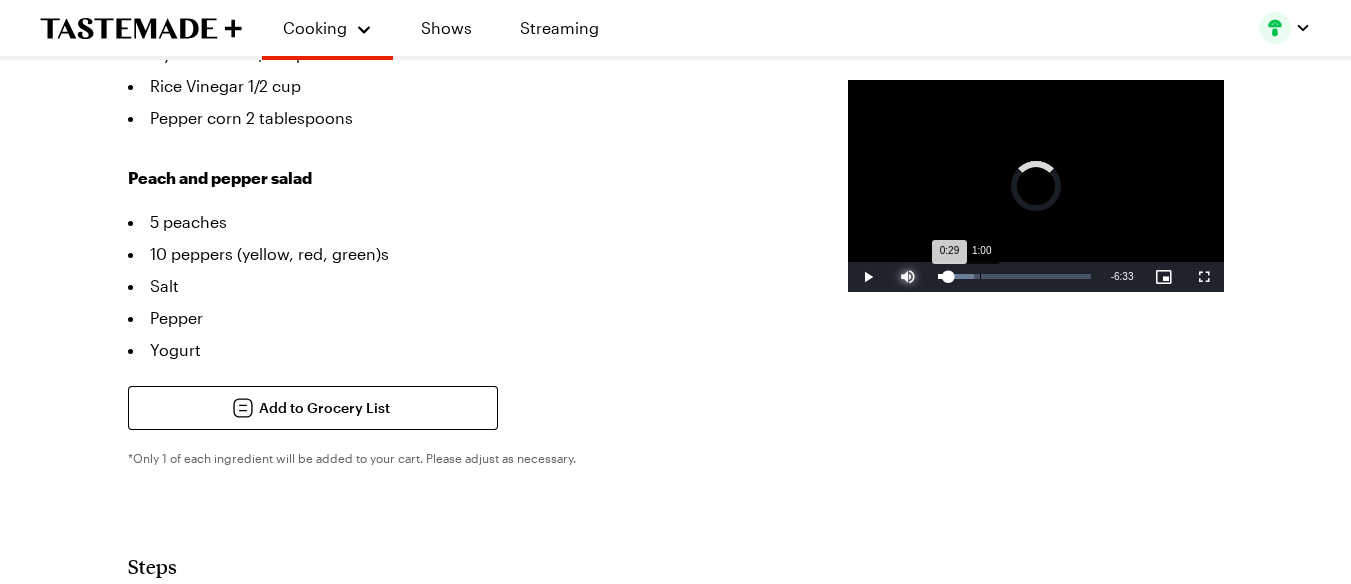 click on "Loaded :  23.85% 1:00 0:29" at bounding box center (1014, 276) 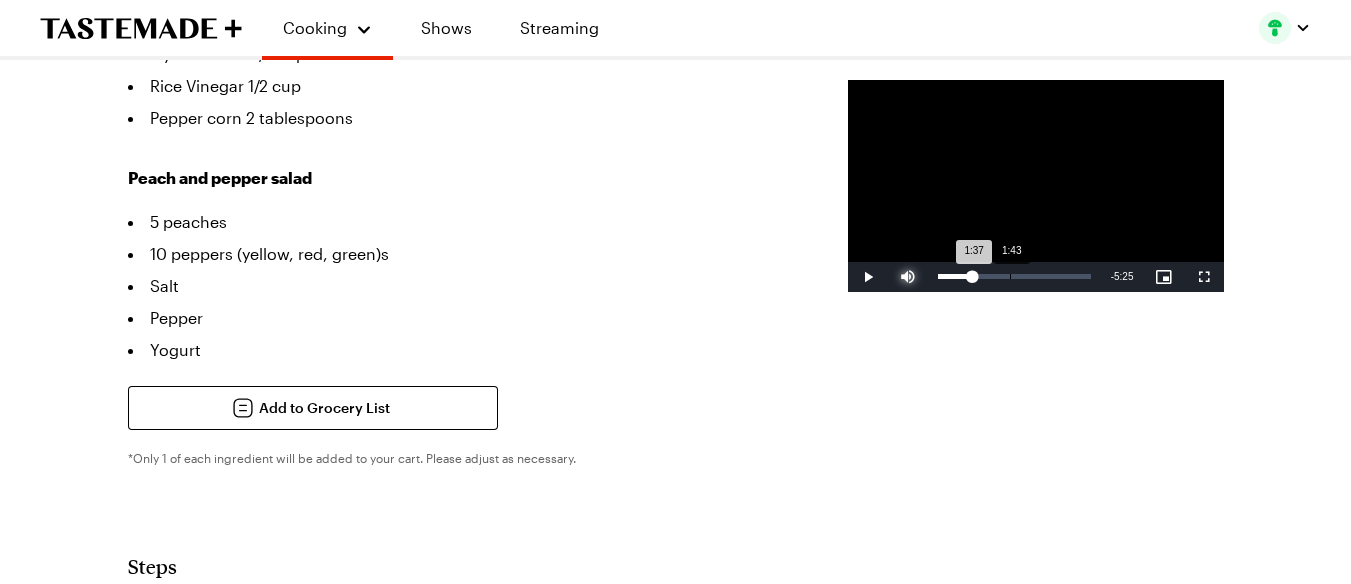 click on "Loaded :  26.03% 1:43 1:37" at bounding box center (1014, 276) 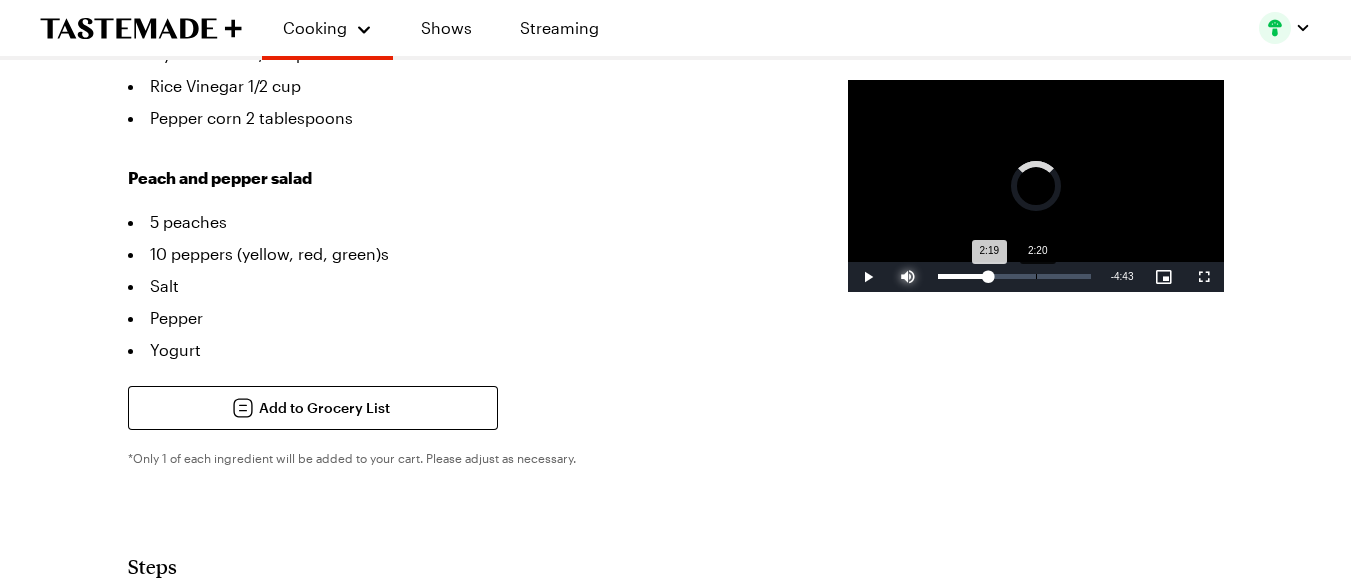 click on "Loaded :  28.40% 2:20 2:19" at bounding box center [1014, 276] 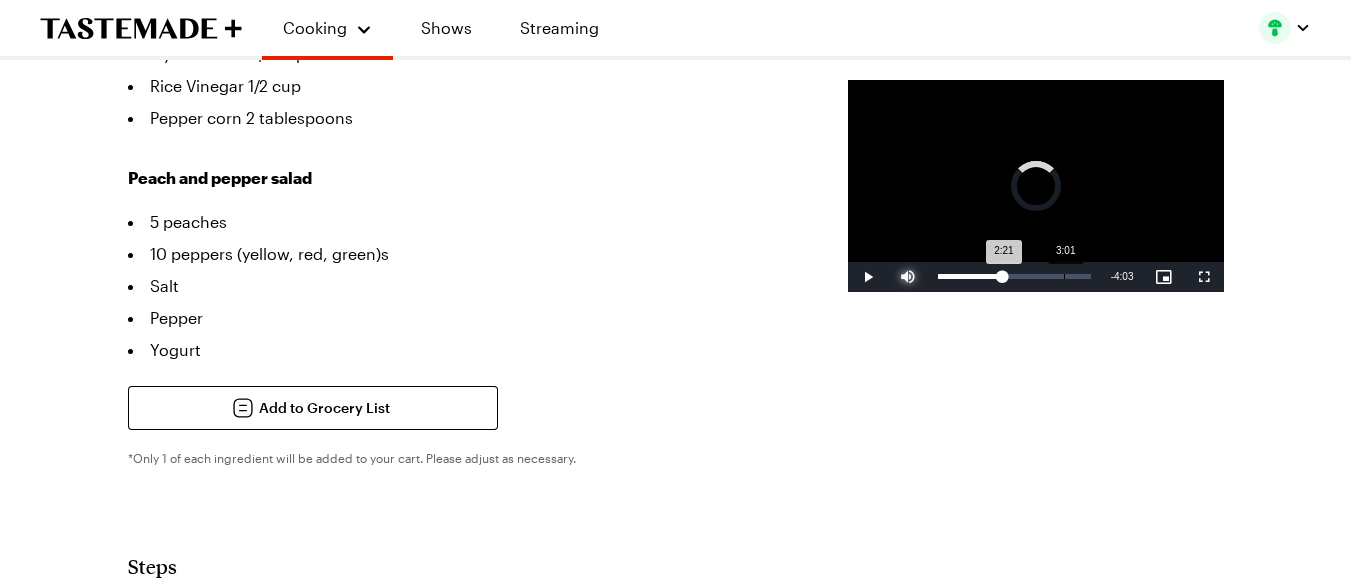 click on "Loaded :  35.50% 3:01 2:21" at bounding box center (1014, 276) 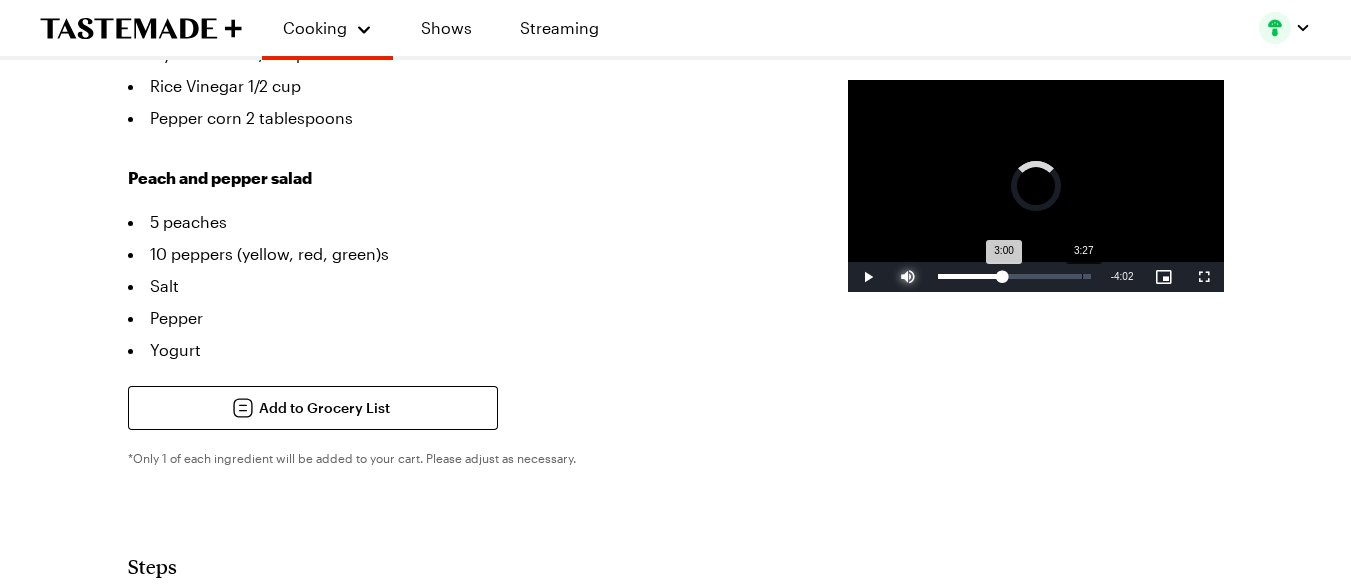click on "Loaded :  44.98% 3:27 3:00" at bounding box center (1014, 276) 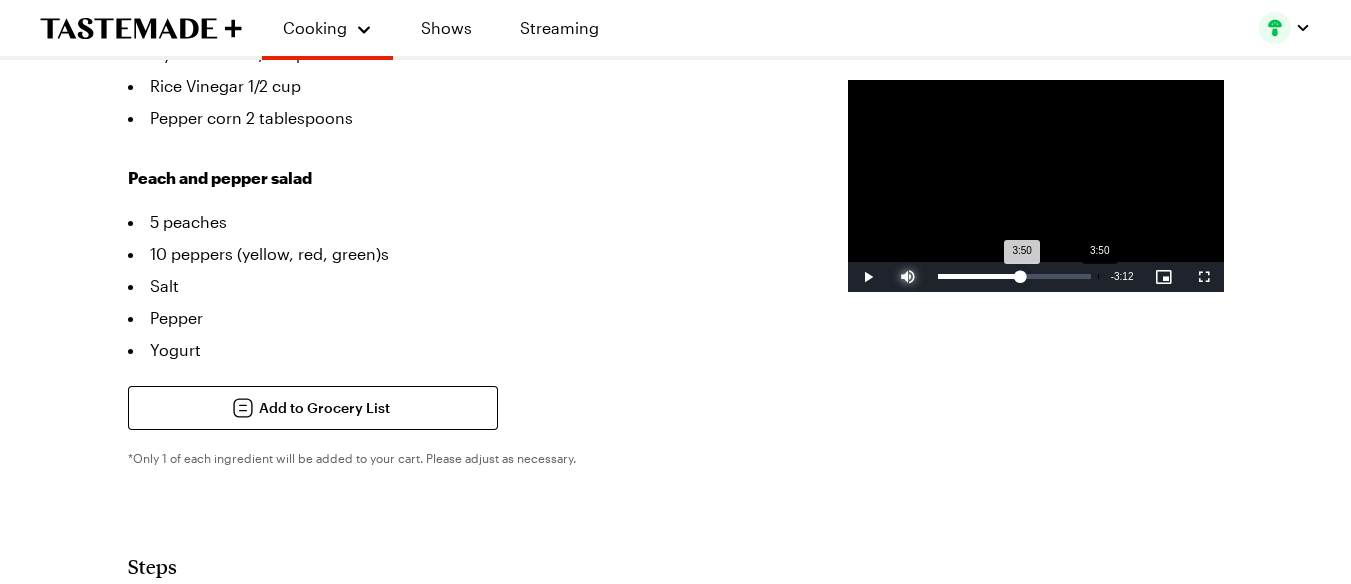 click on "Loaded :  56.81% 3:50 3:50" at bounding box center (1014, 277) 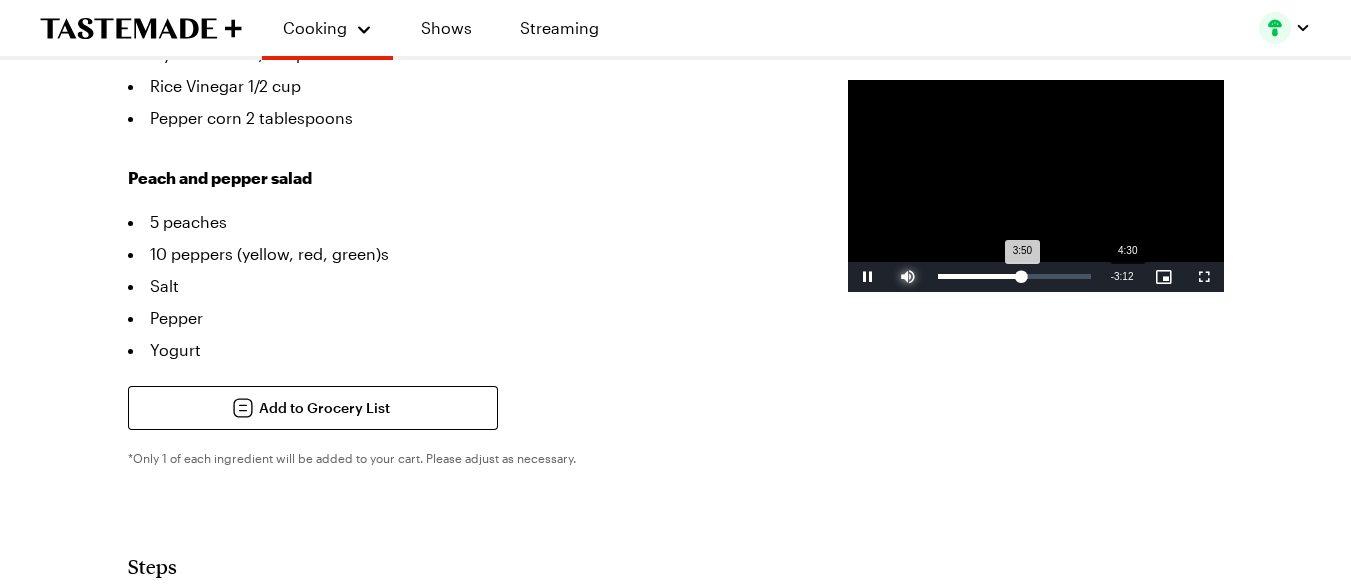 click on "Loaded :  59.17% 4:30 3:50" at bounding box center (1014, 276) 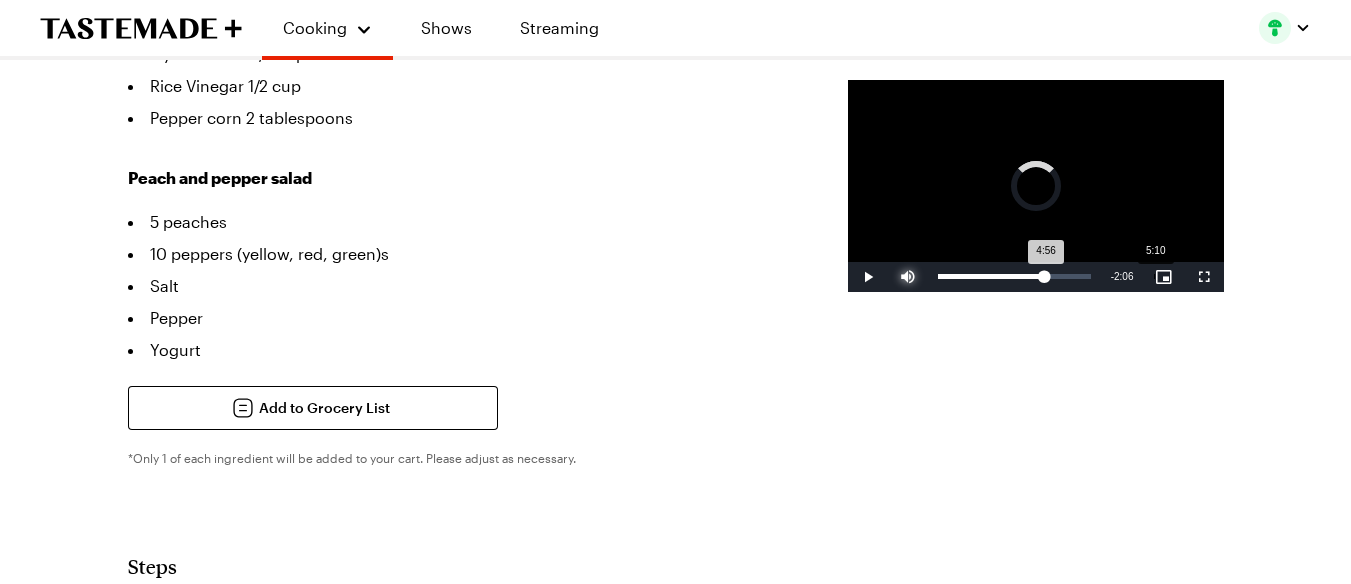 click on "Loaded :  66.37% 5:10 4:56" at bounding box center [1014, 276] 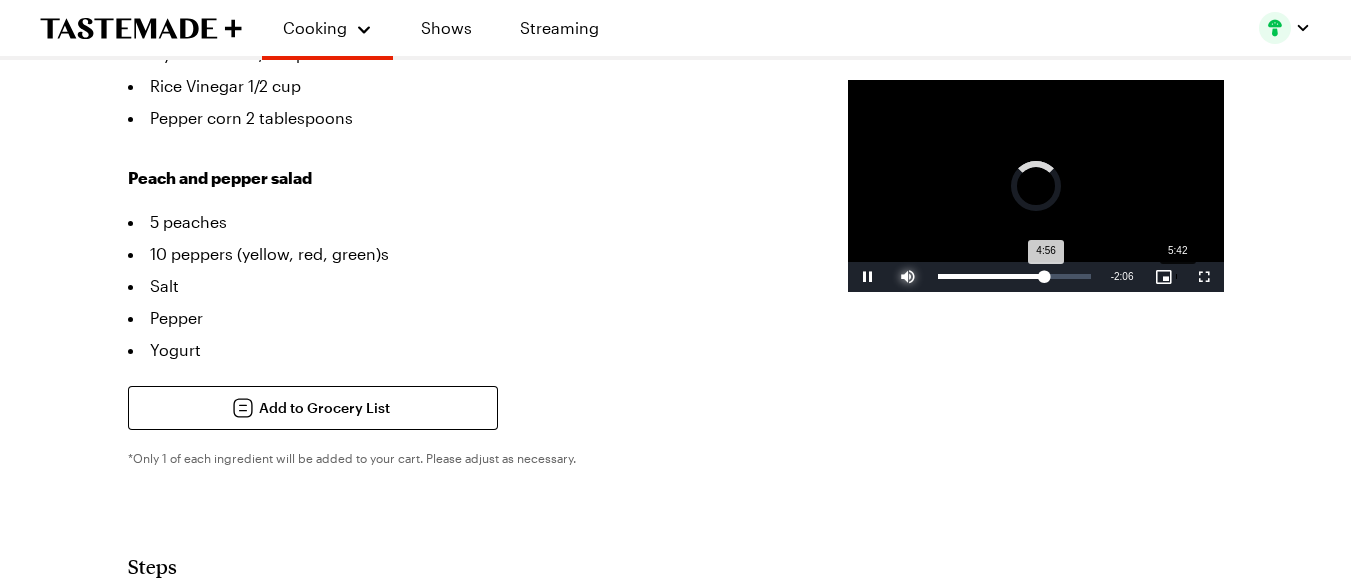 click on "Loaded :  0.00% 5:42 4:56" at bounding box center (1014, 277) 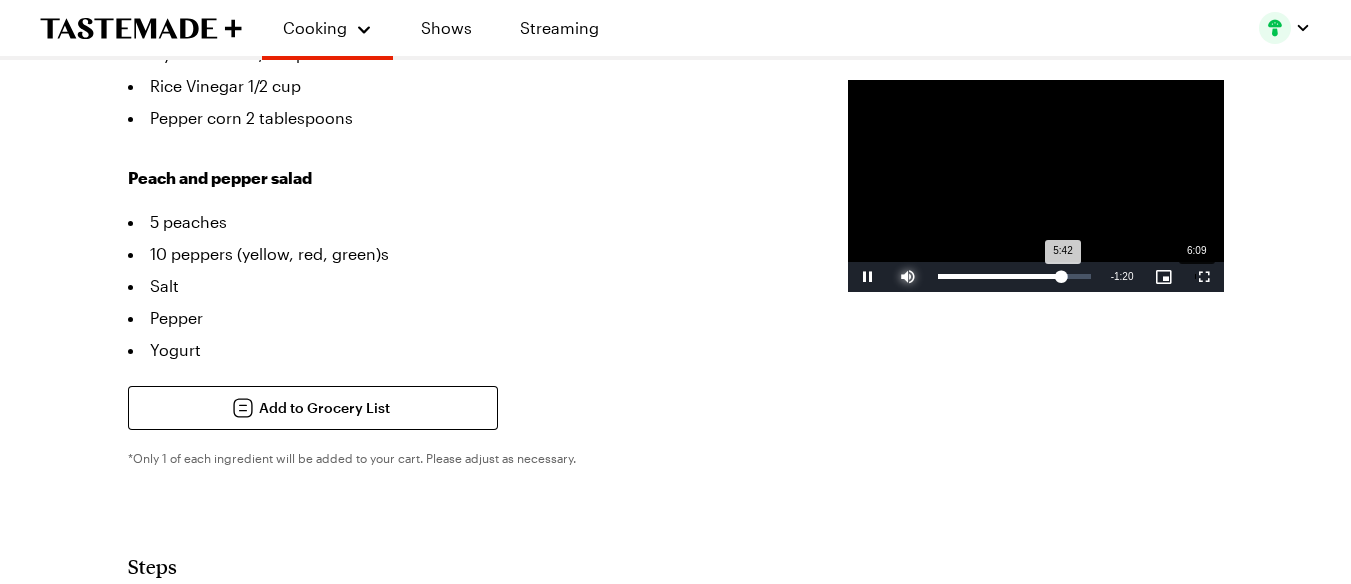 click on "Loaded :  85.22% 6:09 5:42" at bounding box center (1014, 276) 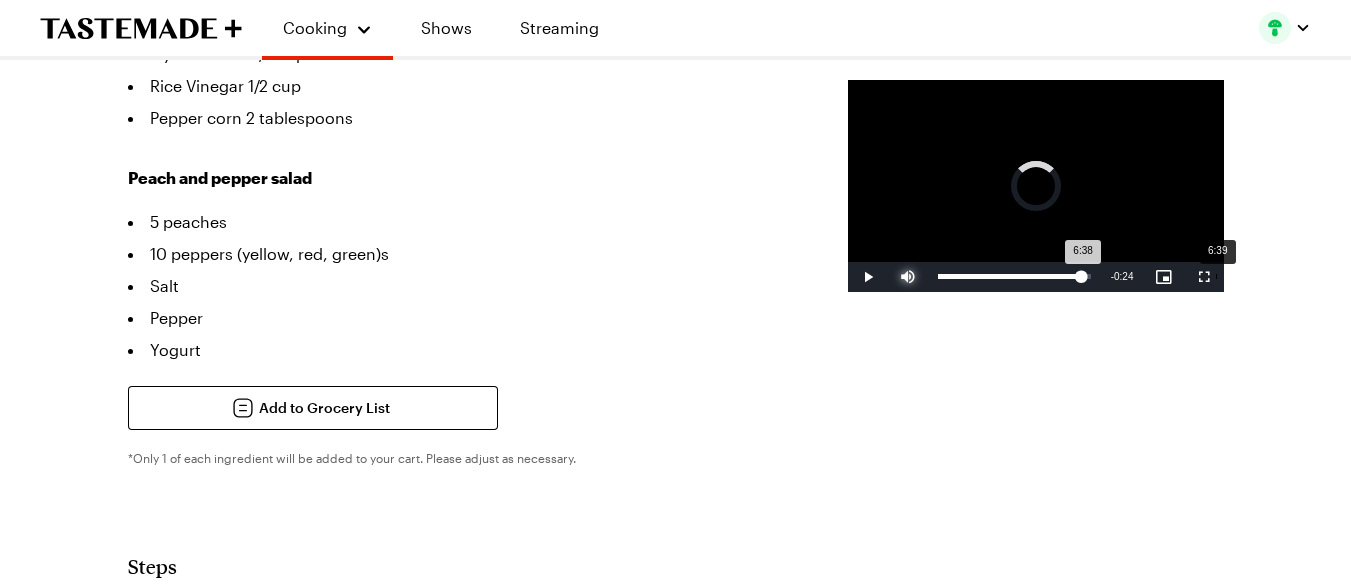 click on "Loaded :  89.96% 6:39 6:38" at bounding box center (1014, 276) 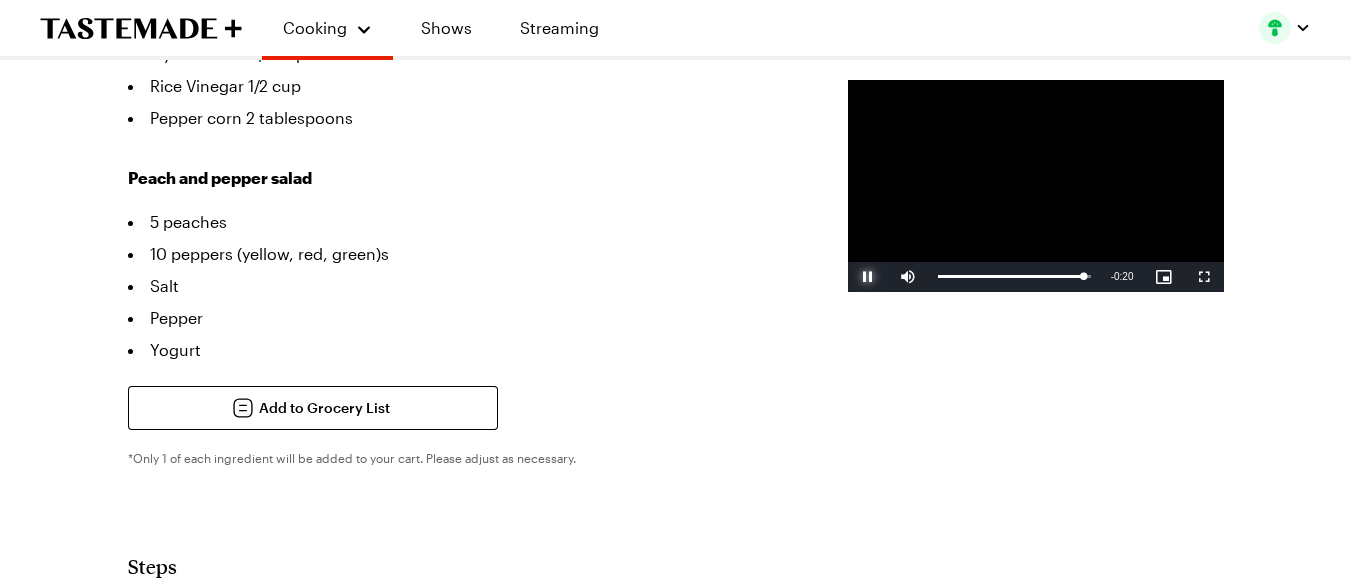 click at bounding box center [868, 277] 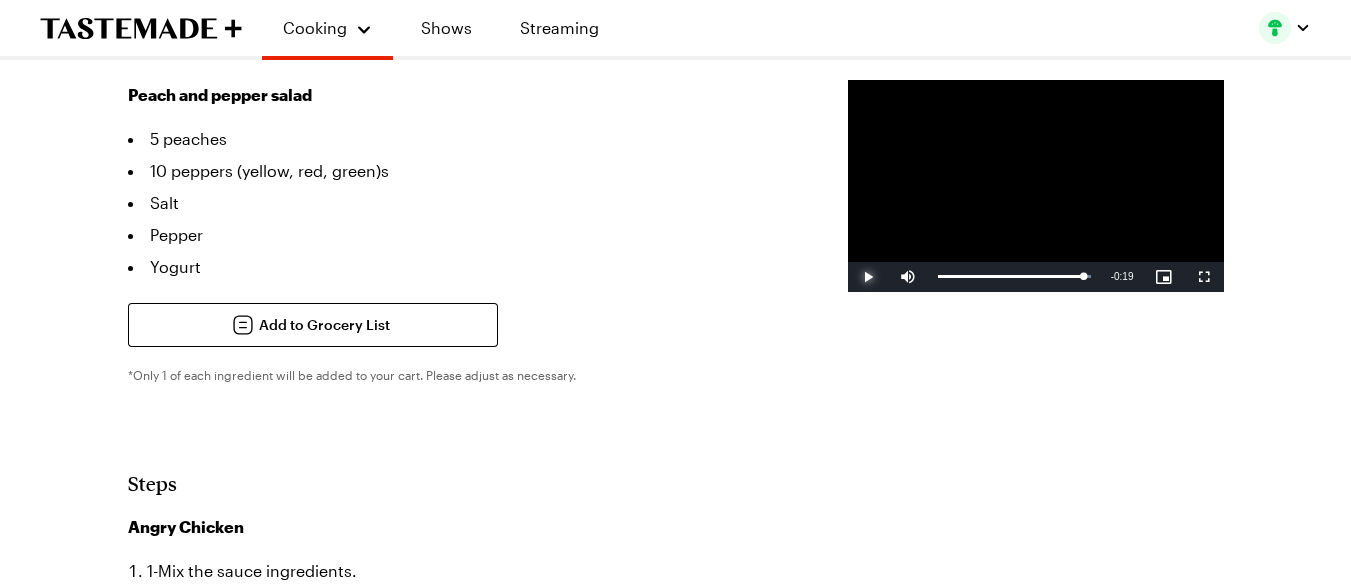 scroll, scrollTop: 1600, scrollLeft: 0, axis: vertical 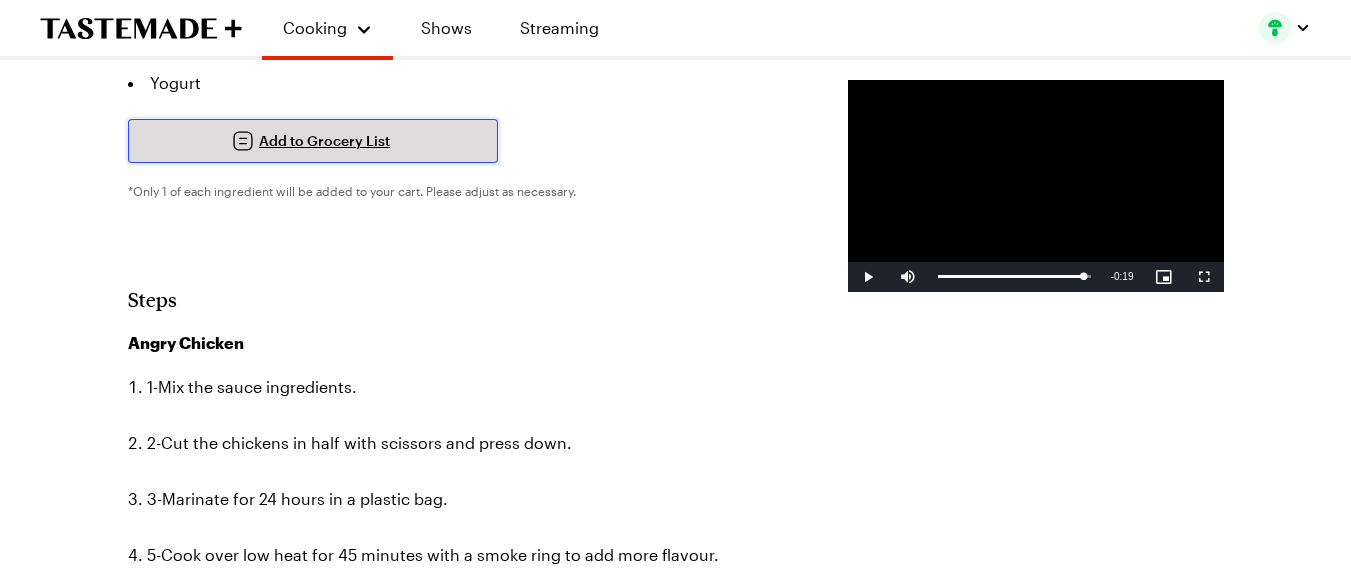 click on "Add to Grocery List" at bounding box center [313, 141] 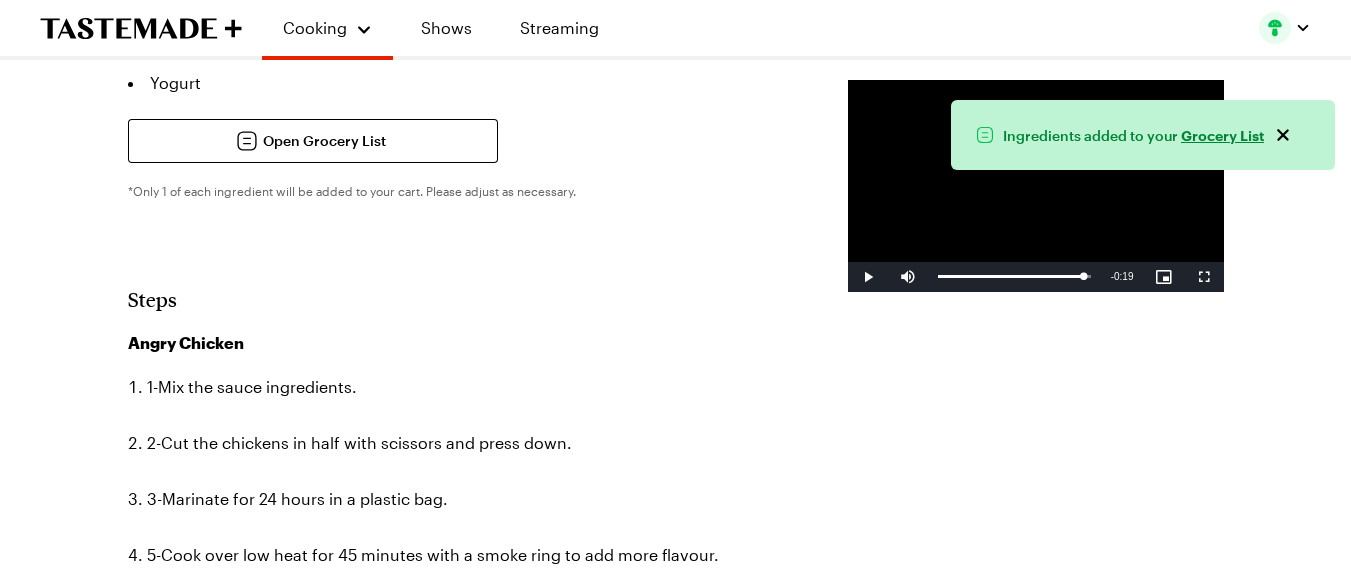 type on "x" 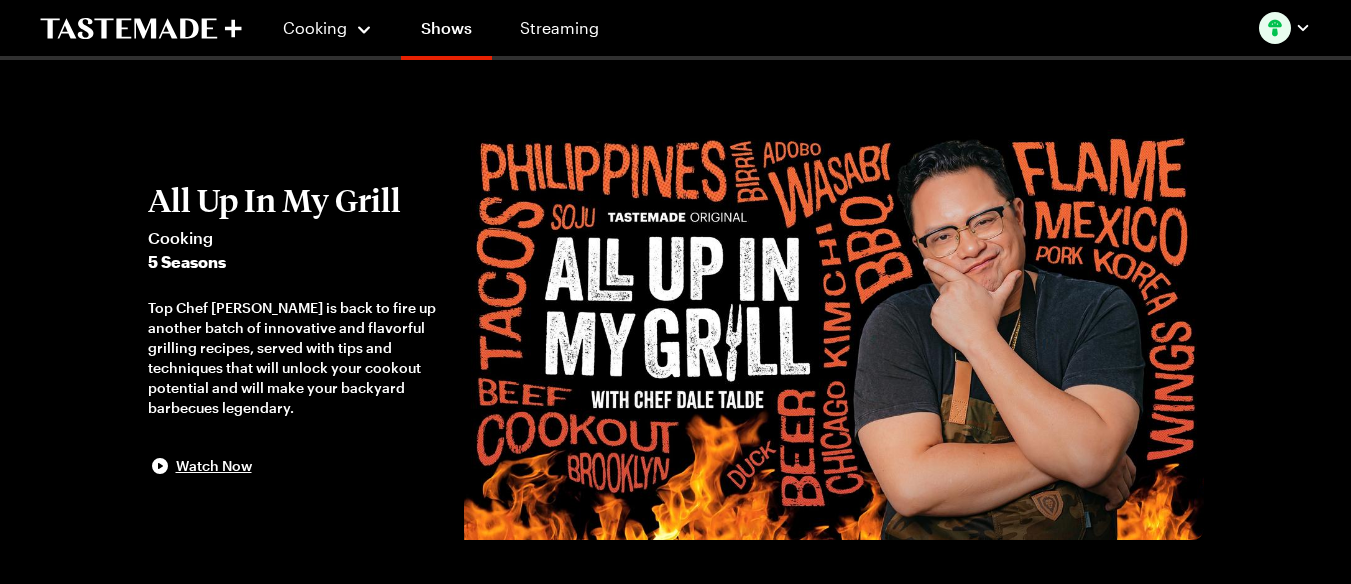 scroll, scrollTop: 0, scrollLeft: 0, axis: both 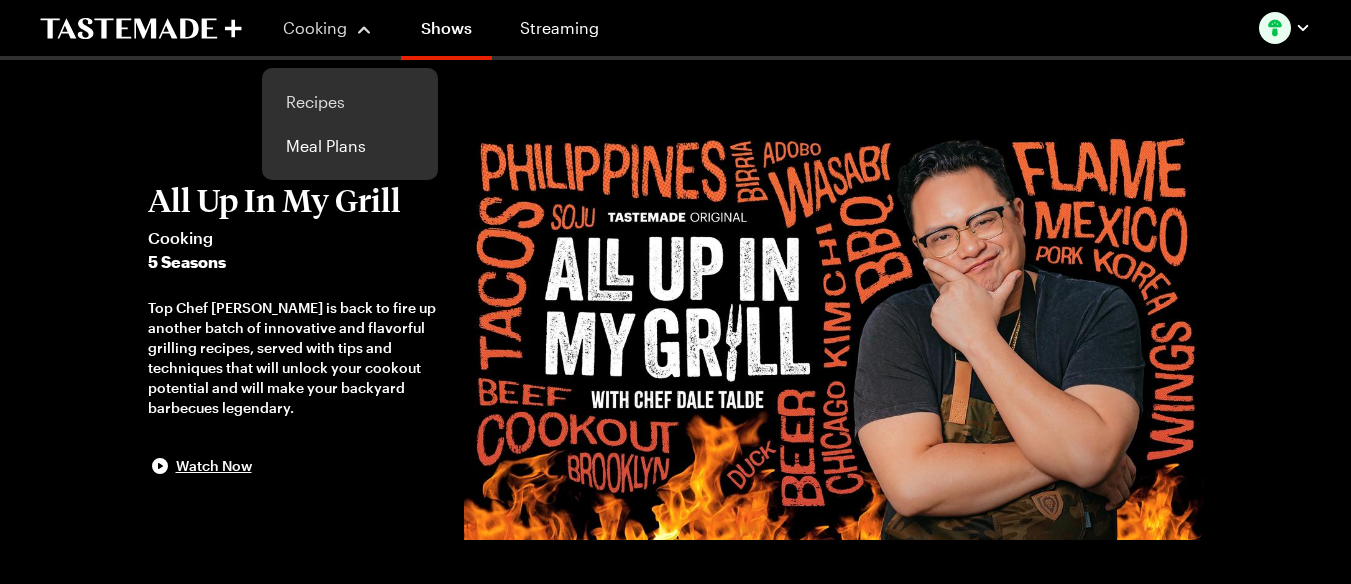 click on "Recipes" at bounding box center (350, 102) 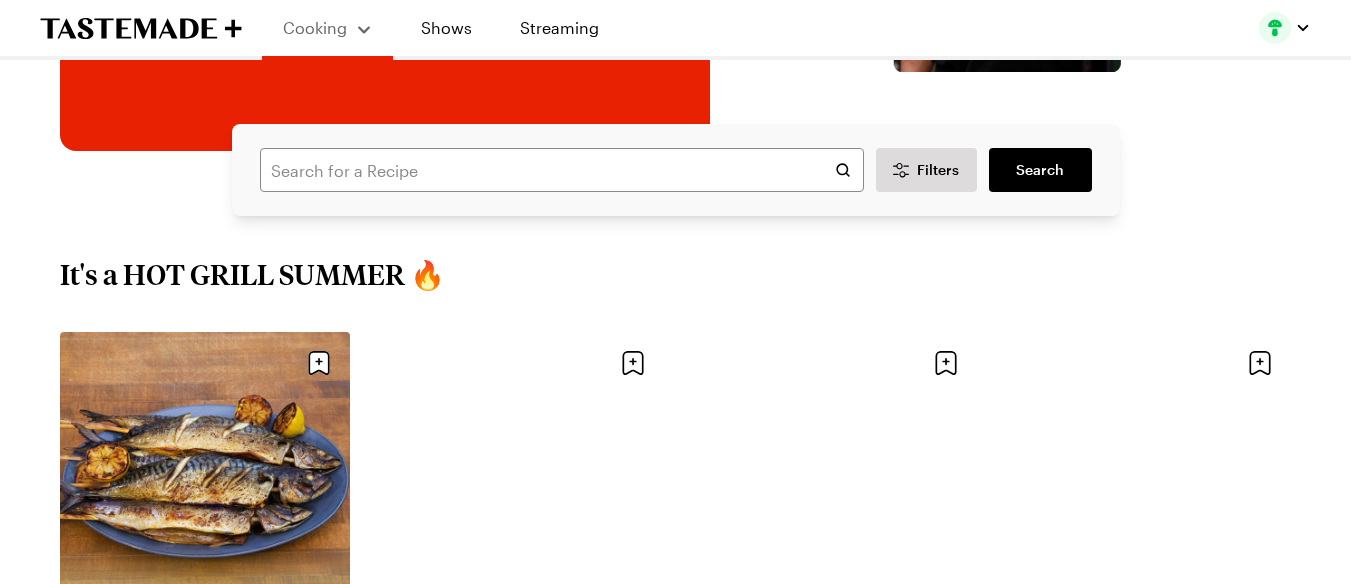 scroll, scrollTop: 467, scrollLeft: 0, axis: vertical 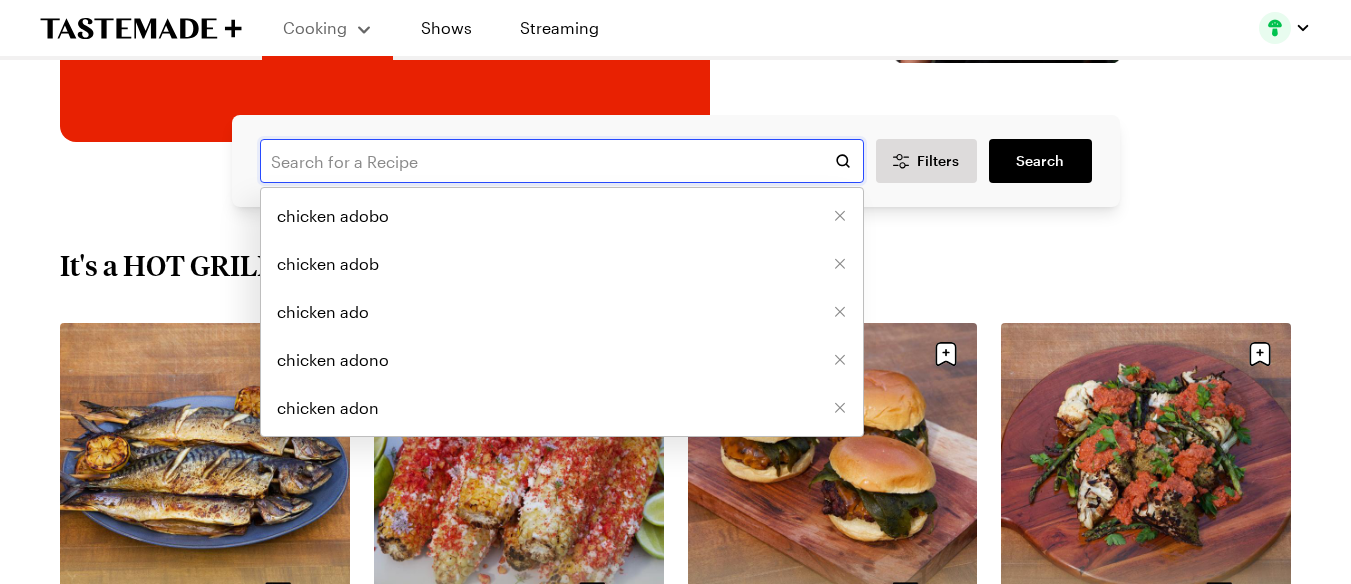 click at bounding box center (562, 161) 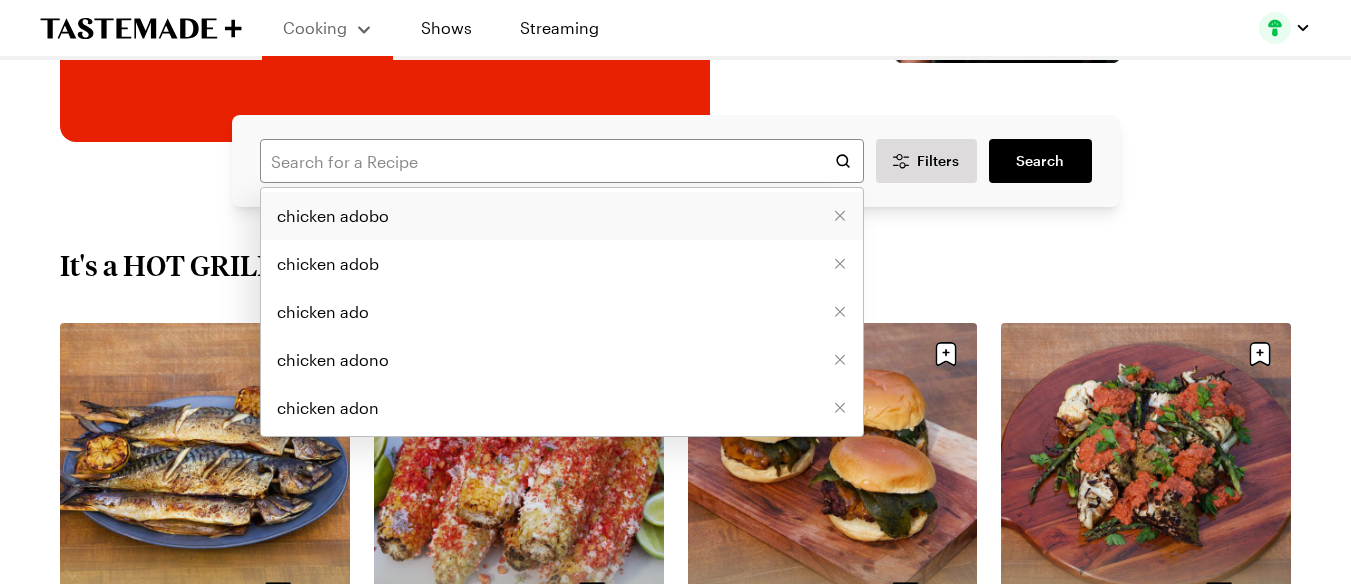 click on "chicken adobo" at bounding box center [333, 216] 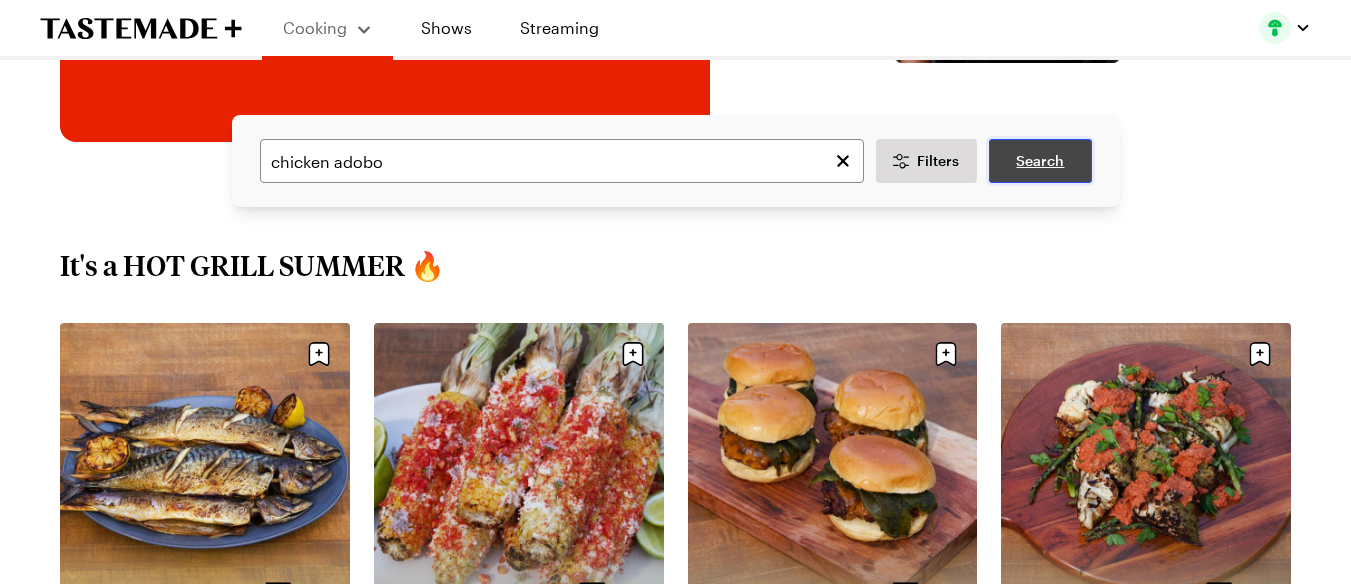 click on "Search" at bounding box center [1040, 161] 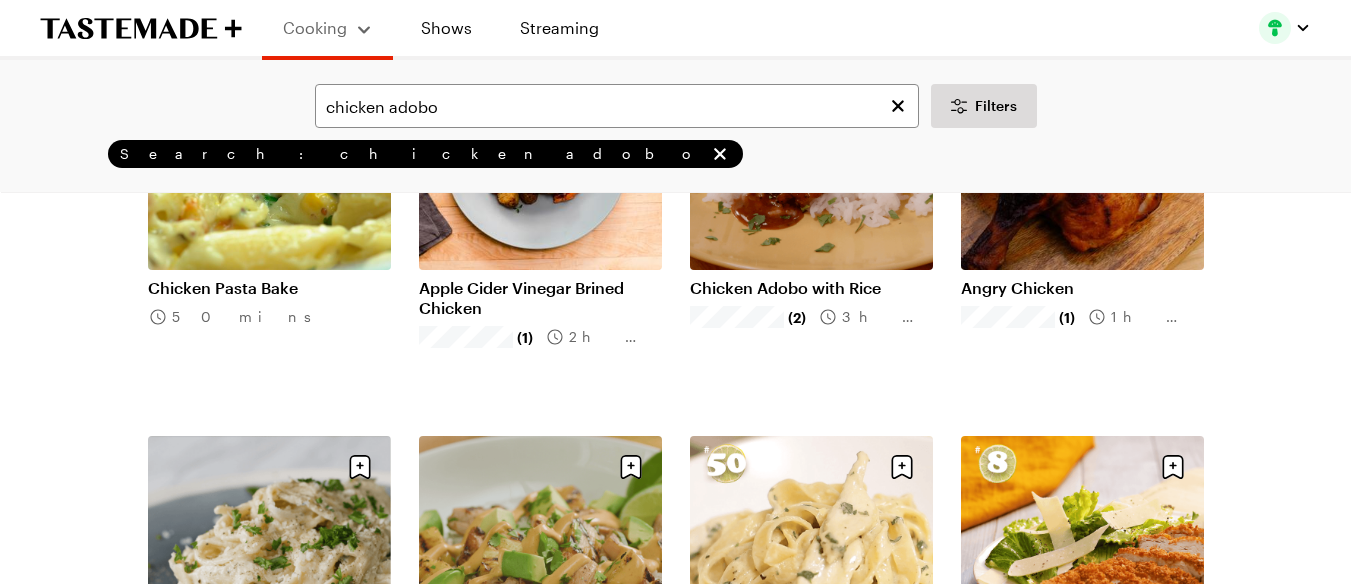 scroll, scrollTop: 1267, scrollLeft: 0, axis: vertical 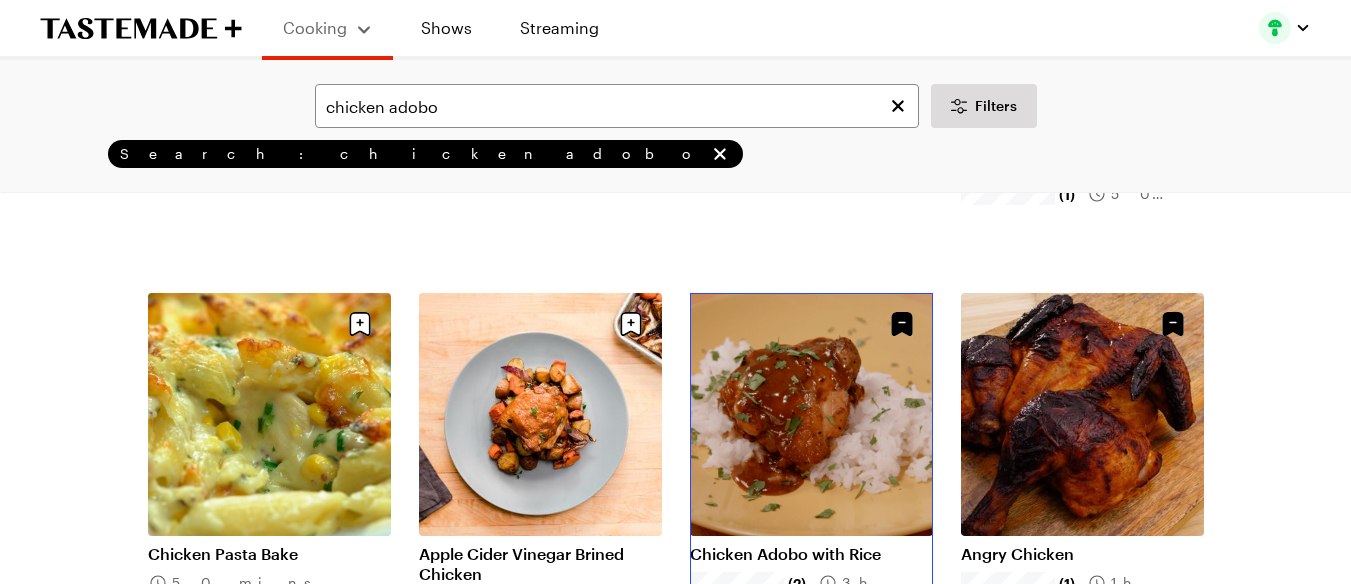 click on "Chicken Adobo with Rice" at bounding box center (811, 554) 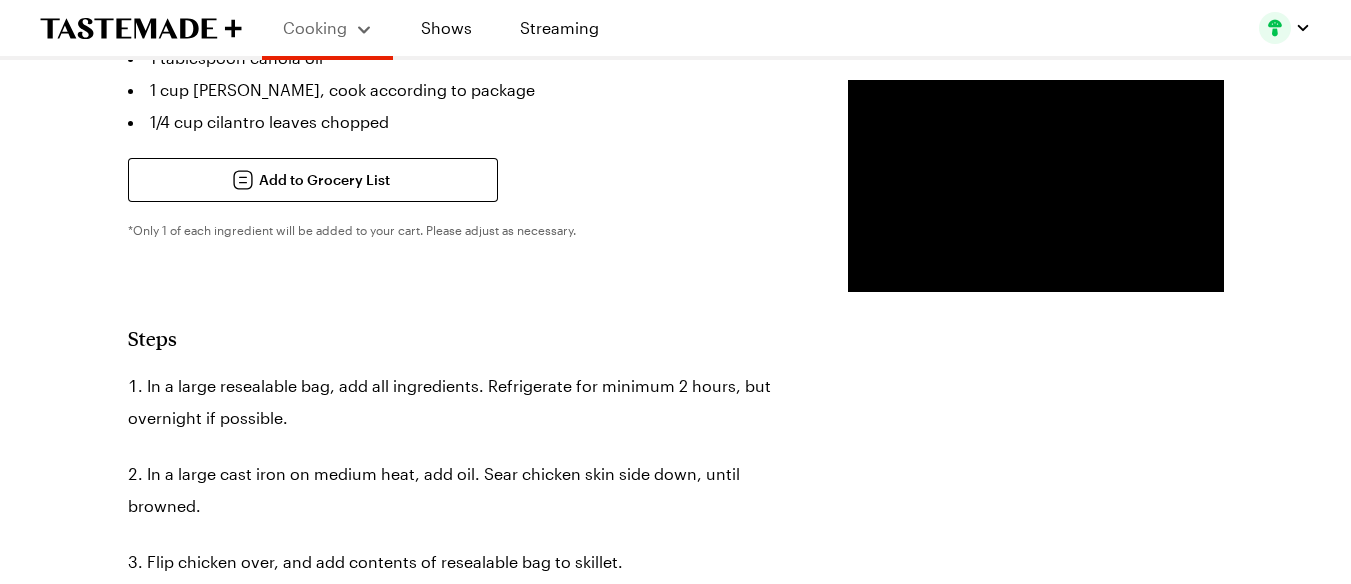 scroll, scrollTop: 800, scrollLeft: 0, axis: vertical 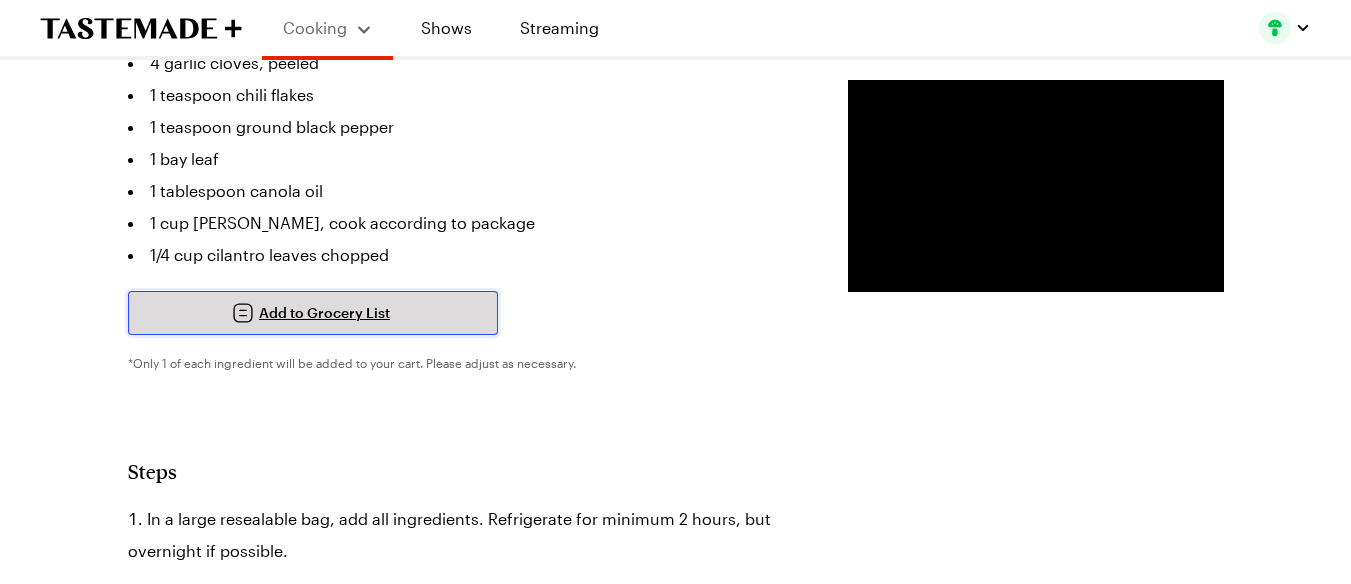 click on "Add to Grocery List" at bounding box center (313, 313) 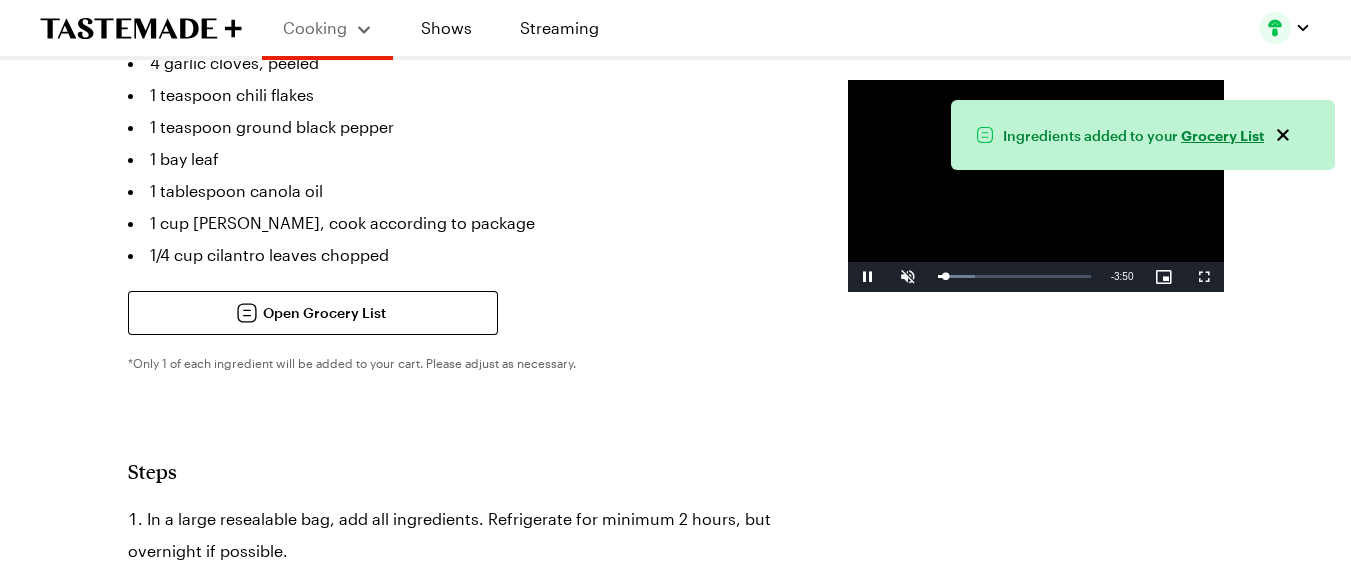 click on "Grocery List" at bounding box center (1222, 134) 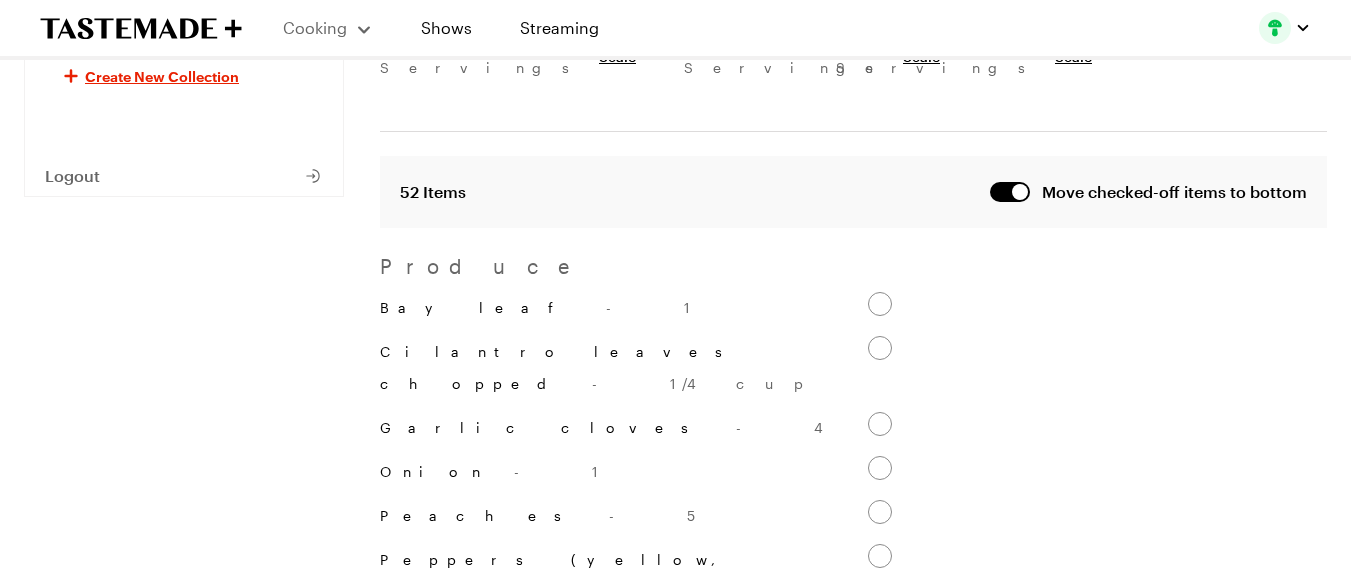 scroll, scrollTop: 0, scrollLeft: 0, axis: both 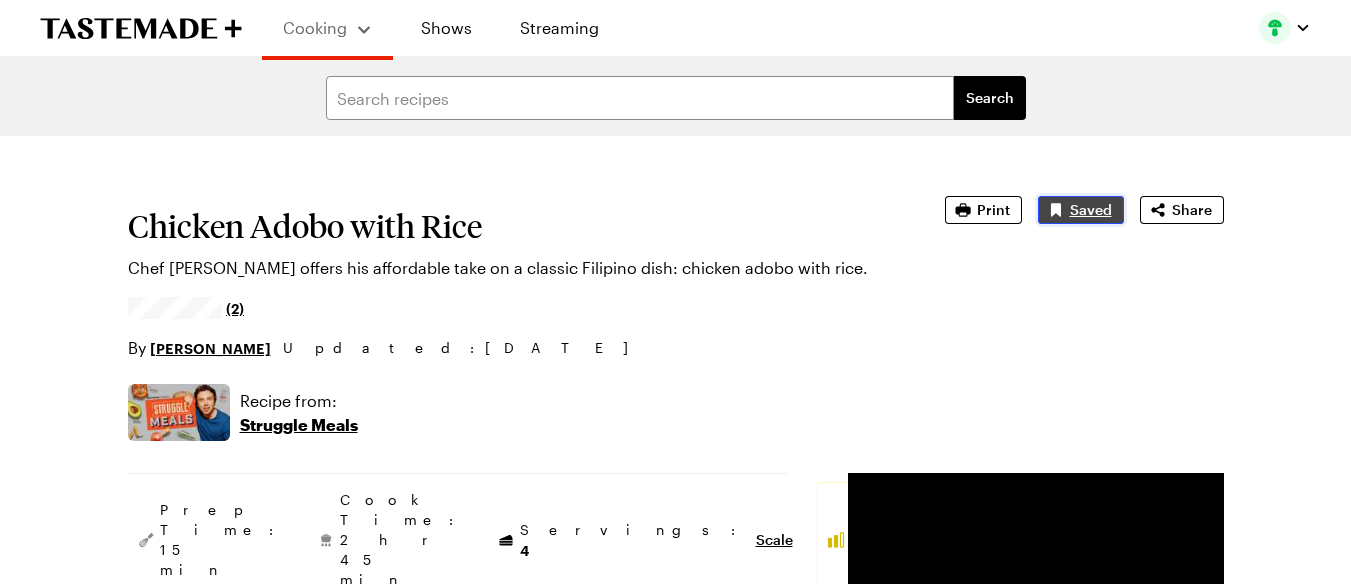 click 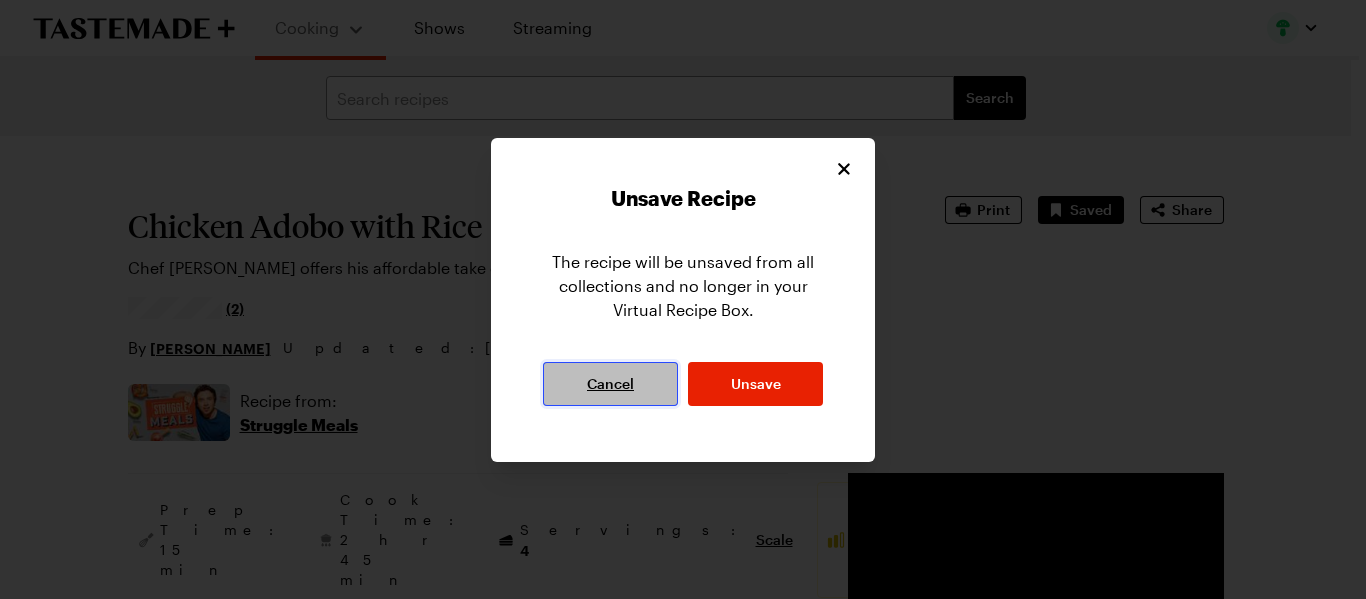 click on "Cancel" at bounding box center [610, 384] 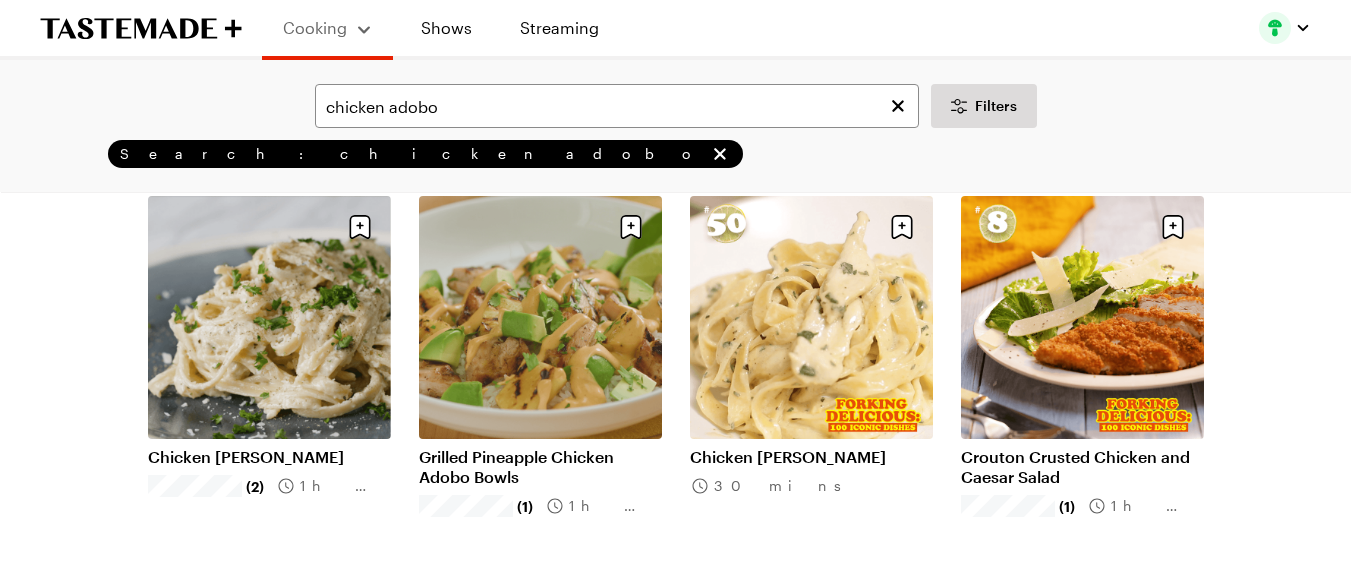 scroll, scrollTop: 1774, scrollLeft: 0, axis: vertical 